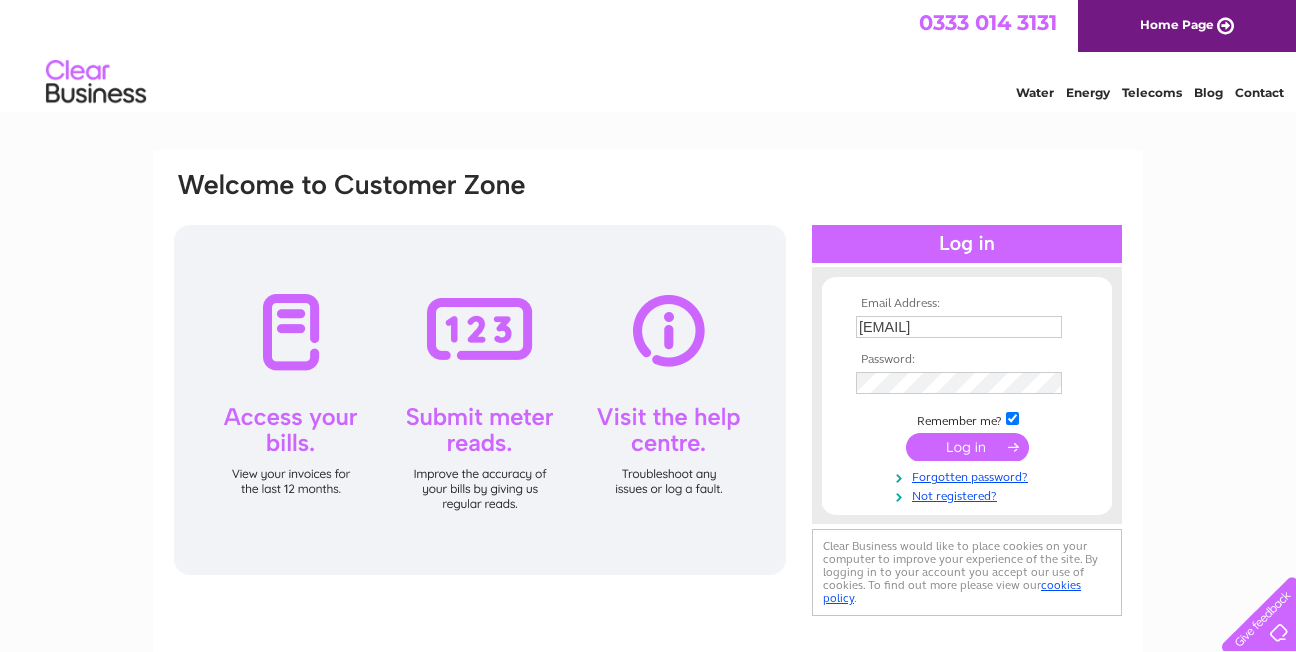 scroll, scrollTop: 0, scrollLeft: 0, axis: both 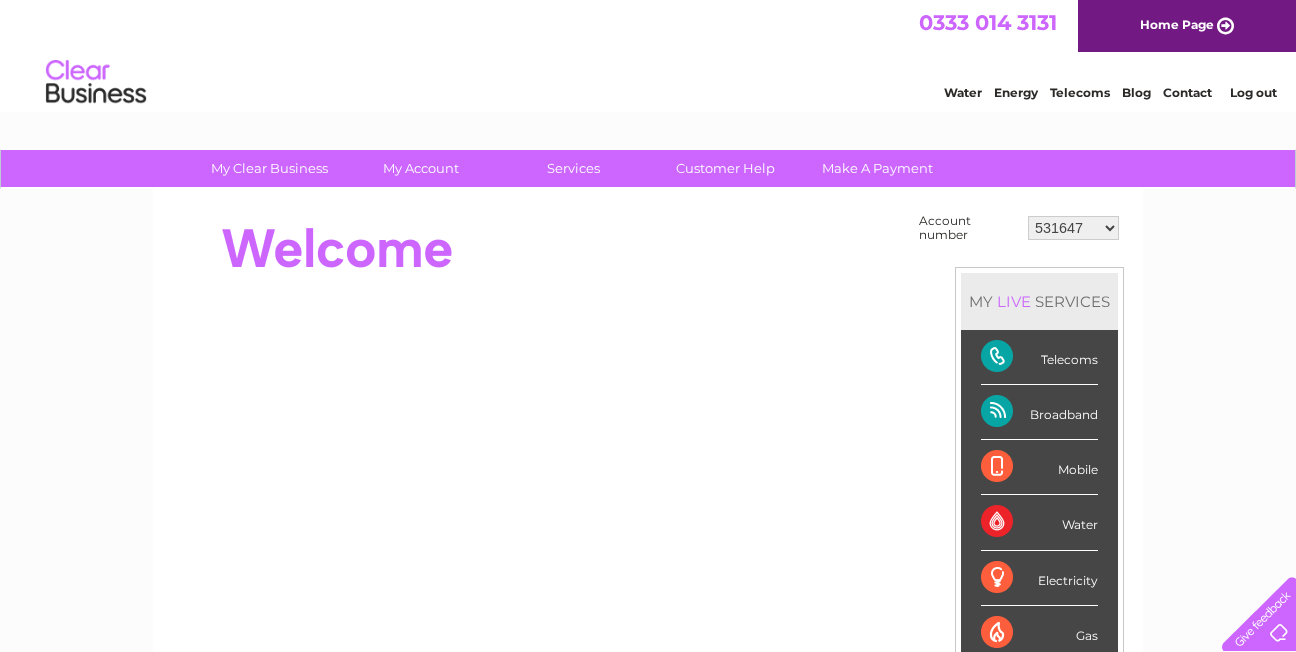 click on "531647
30282761" at bounding box center (1073, 228) 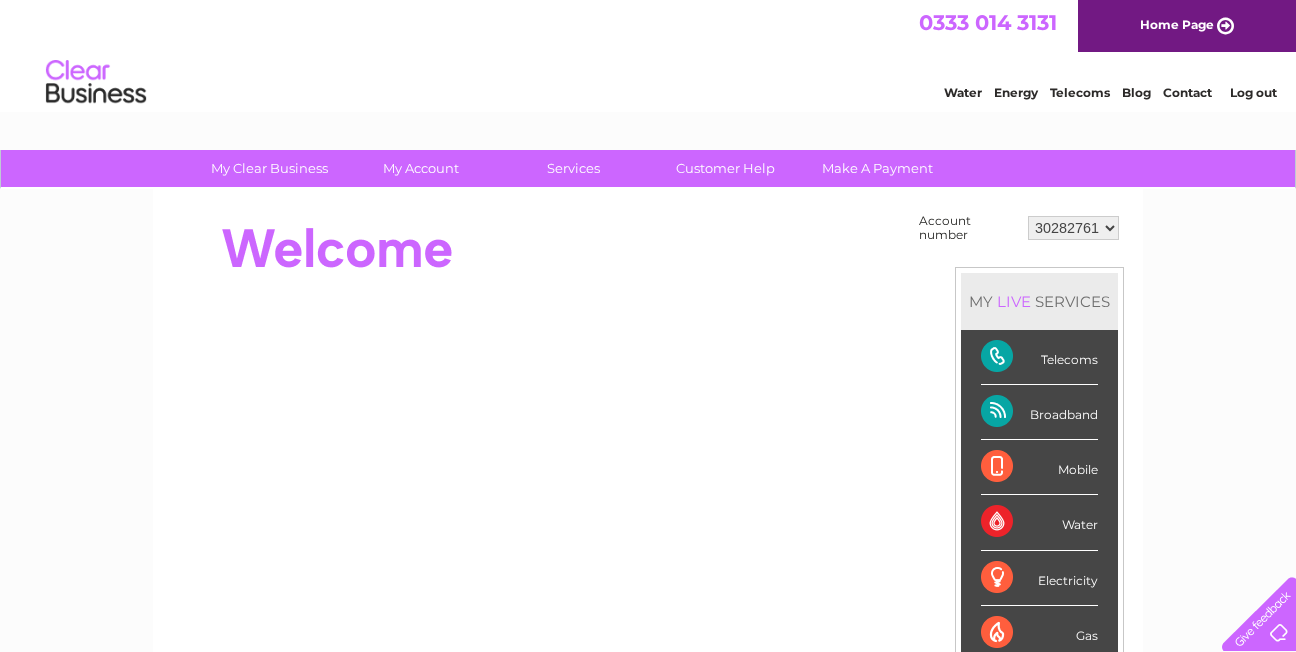 click on "531647
30282761" at bounding box center (1073, 228) 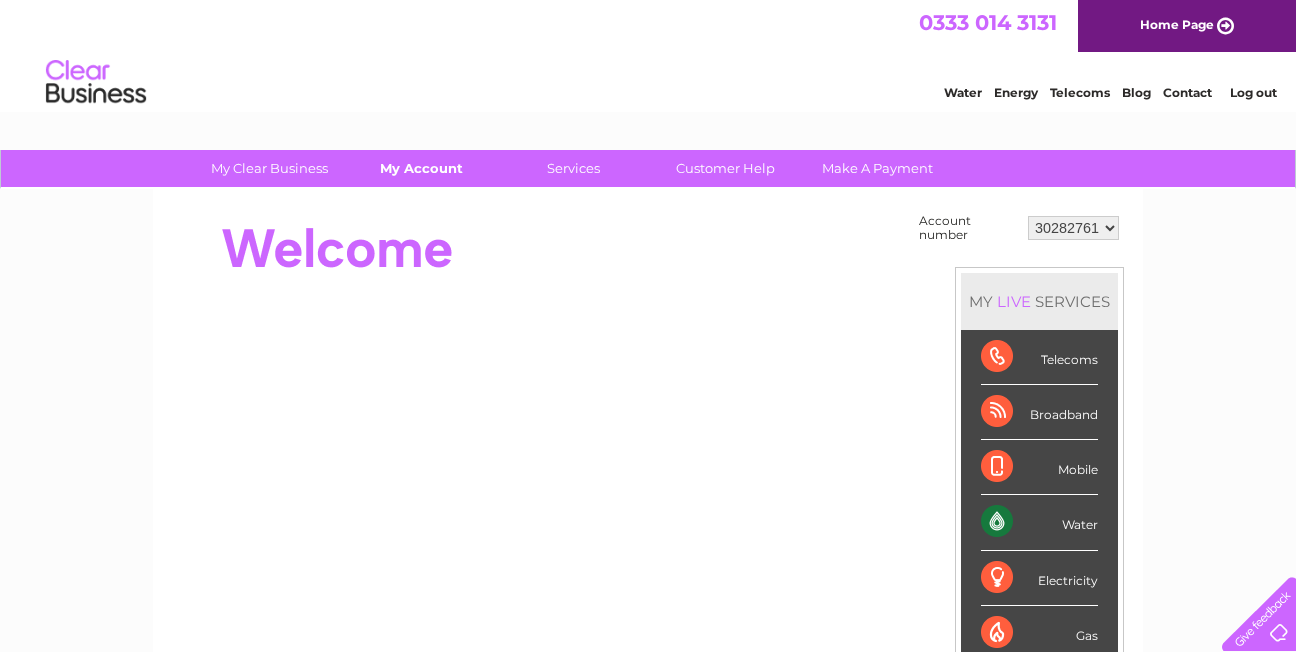 scroll, scrollTop: 0, scrollLeft: 0, axis: both 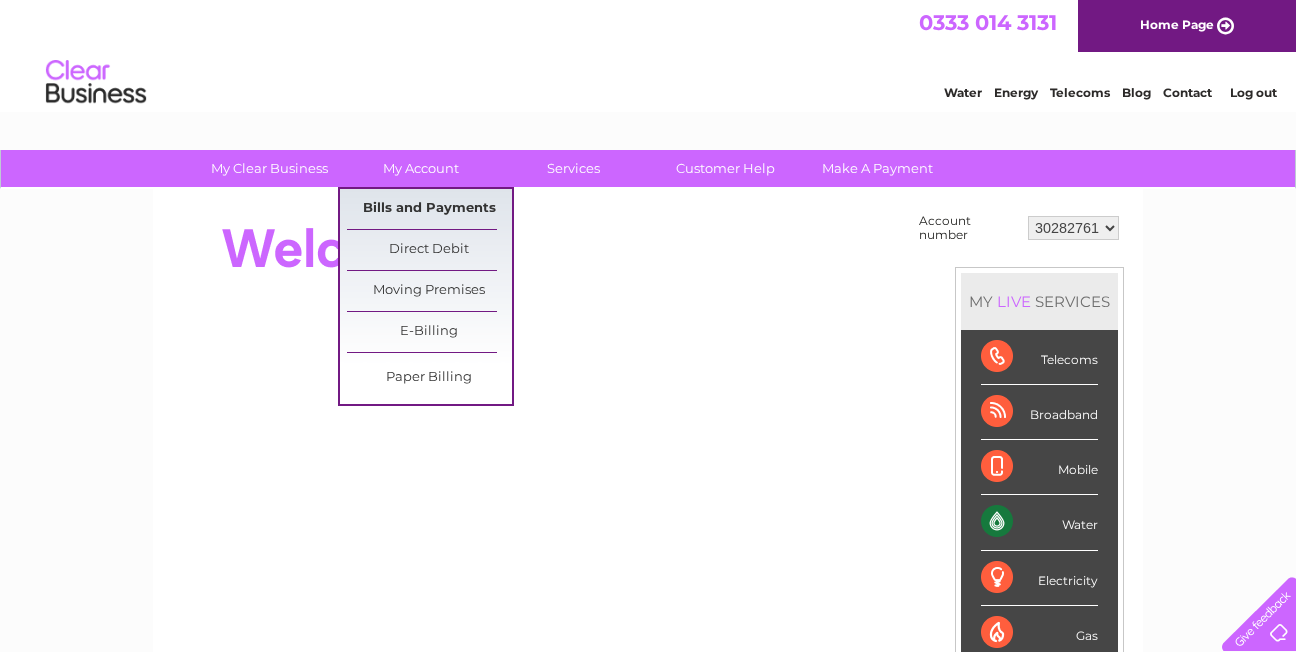 click on "Bills and Payments" at bounding box center (429, 209) 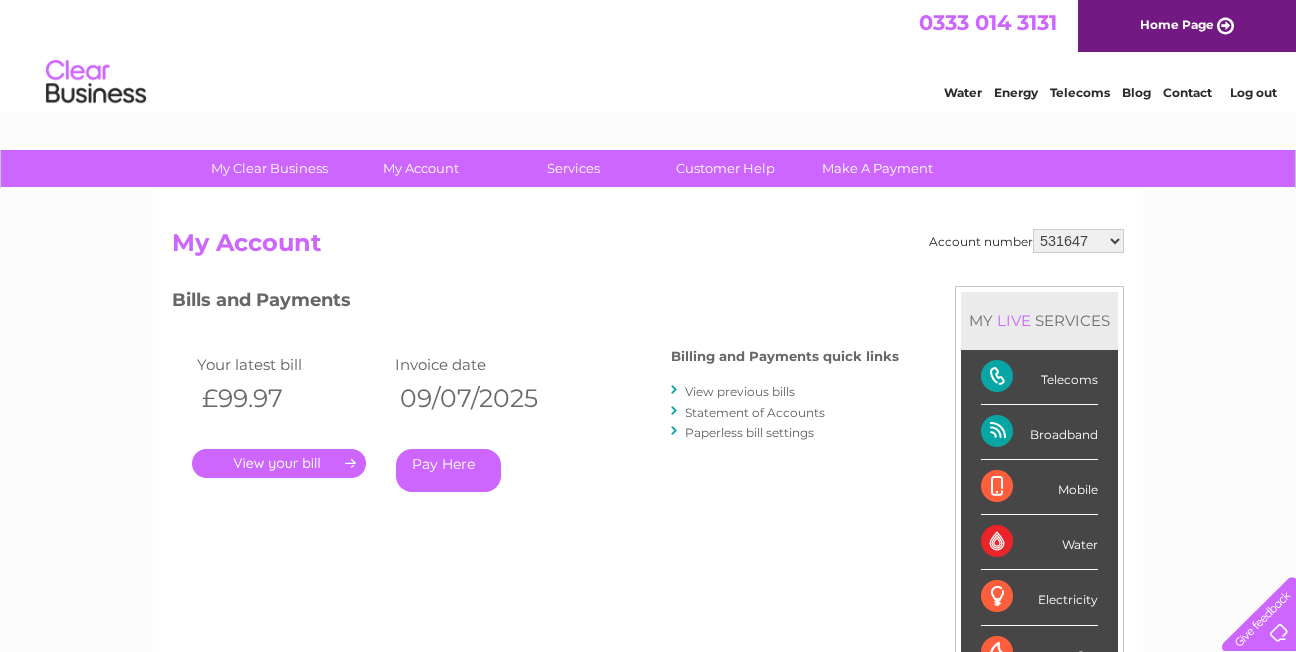 scroll, scrollTop: 0, scrollLeft: 0, axis: both 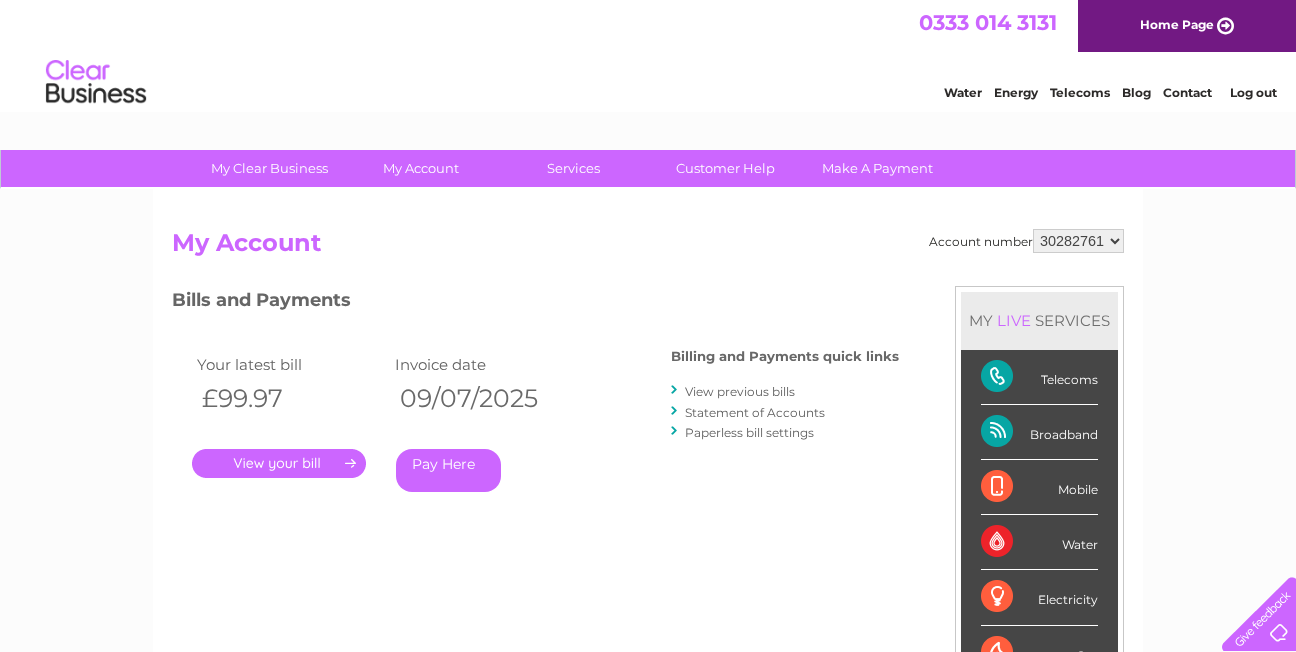 click on "531647
30282761" at bounding box center (1078, 241) 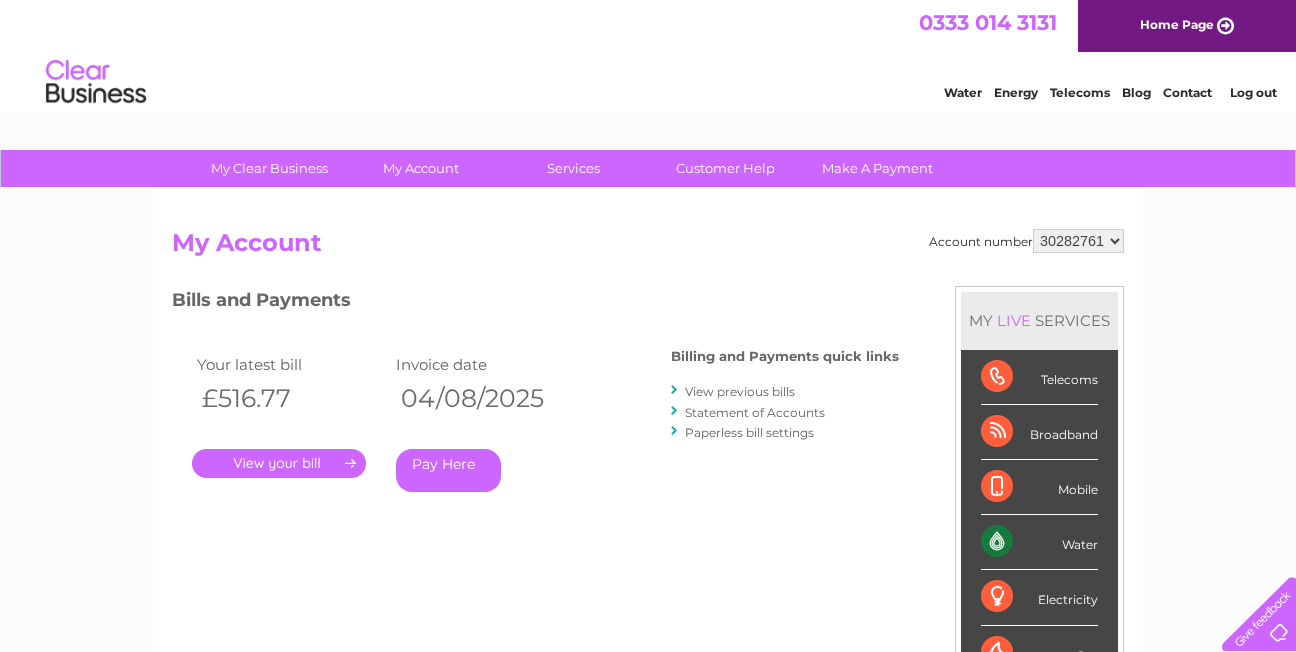 scroll, scrollTop: 0, scrollLeft: 0, axis: both 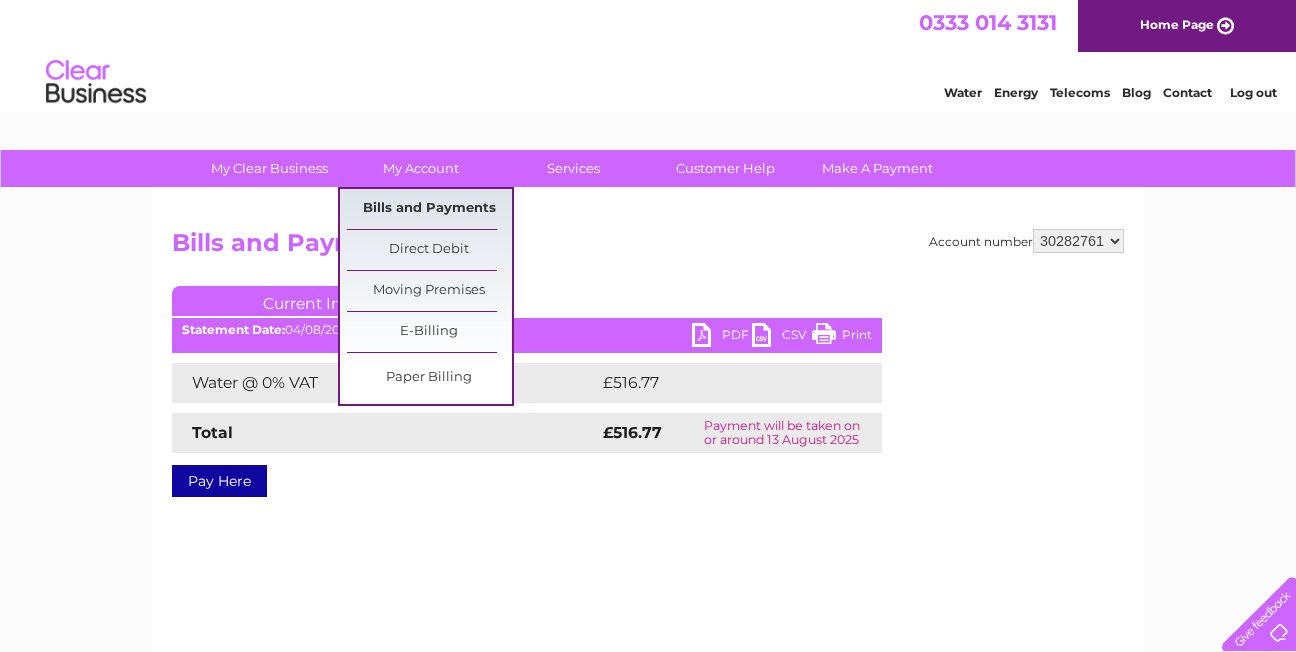 click on "Bills and Payments" at bounding box center (429, 209) 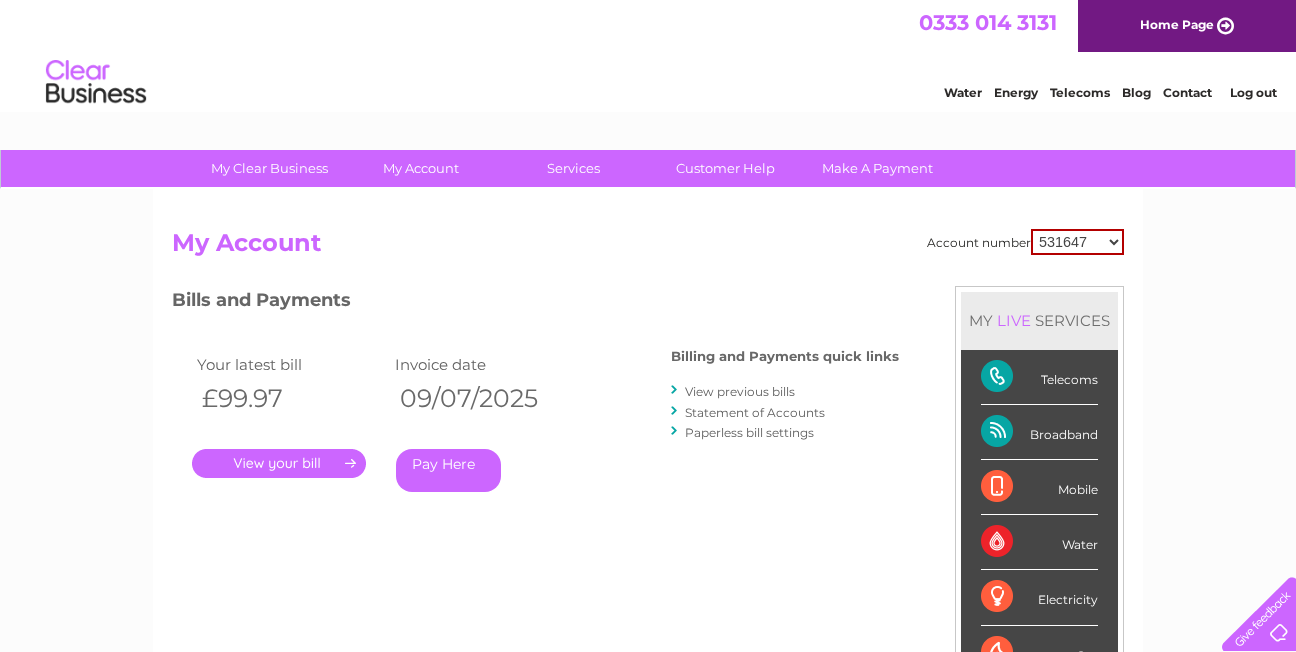scroll, scrollTop: 0, scrollLeft: 0, axis: both 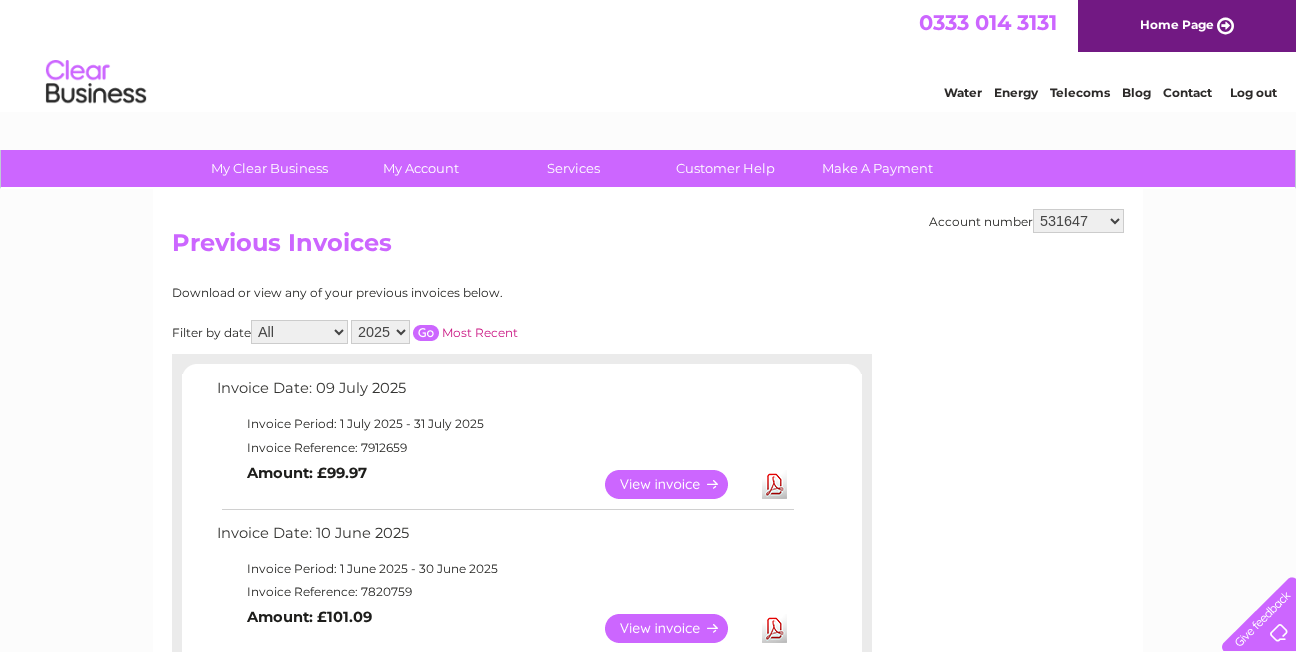click on "531647
30282761" at bounding box center [1078, 221] 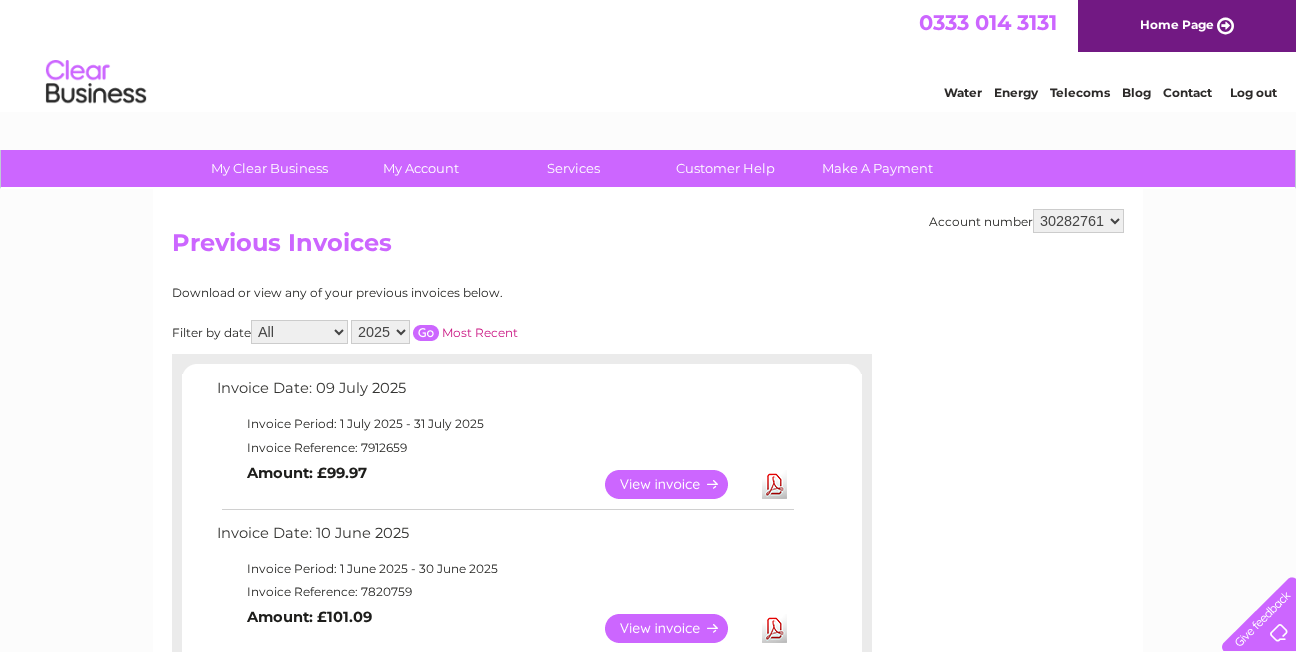 click on "531647
30282761" at bounding box center (1078, 221) 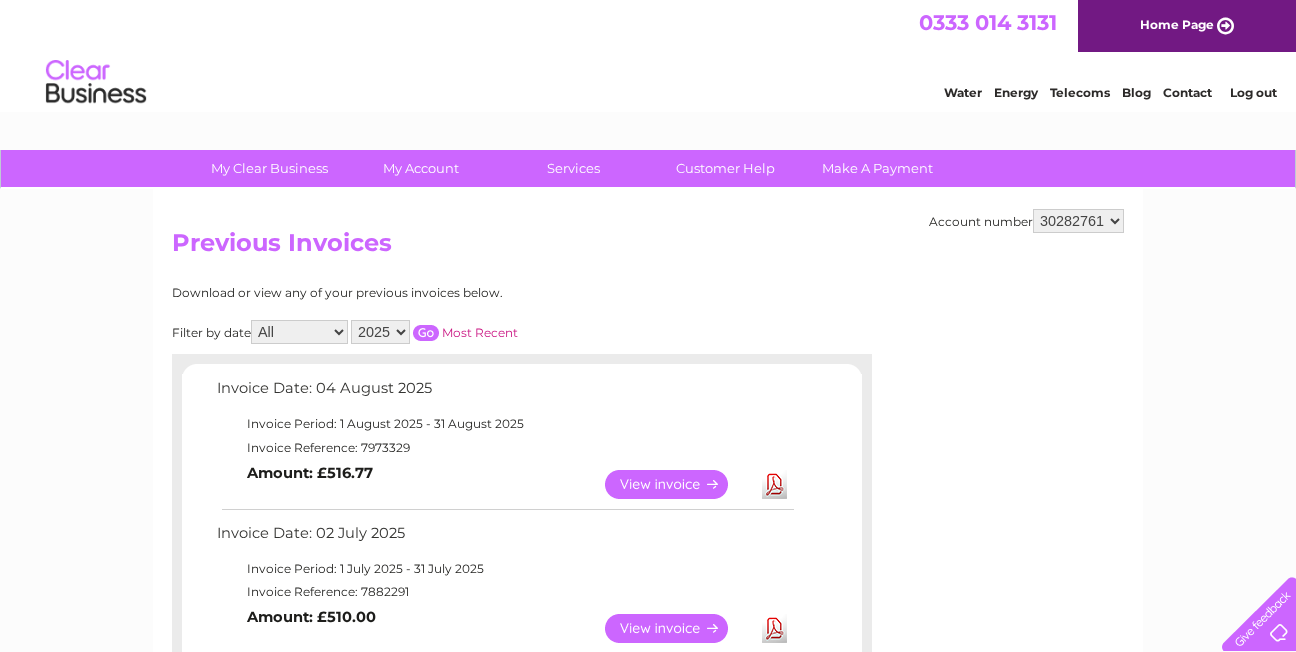 scroll, scrollTop: 0, scrollLeft: 0, axis: both 